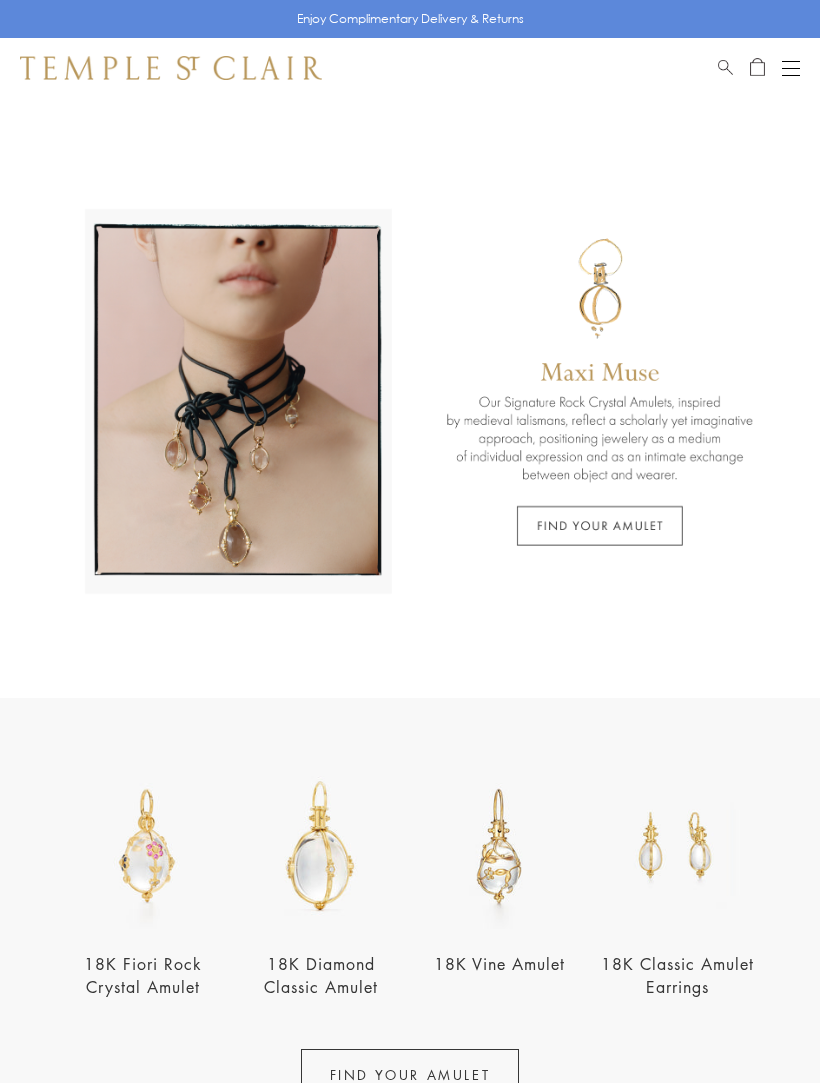 scroll, scrollTop: 0, scrollLeft: 0, axis: both 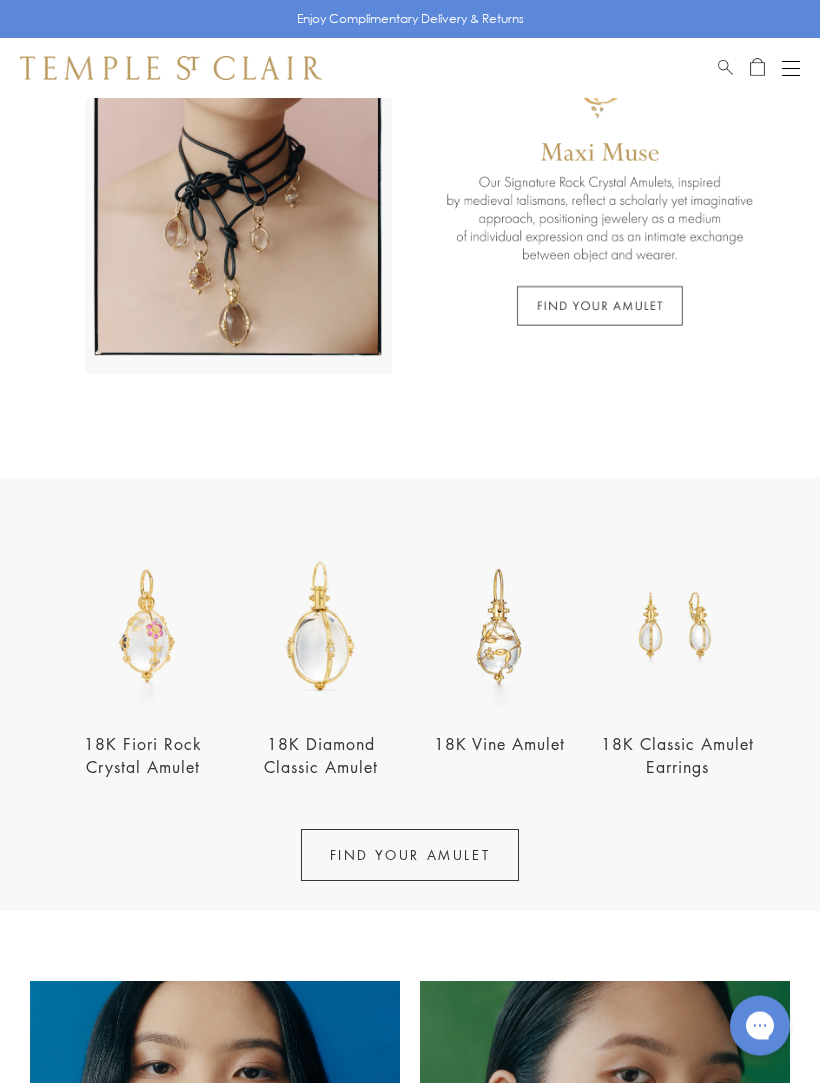 click at bounding box center (791, 68) 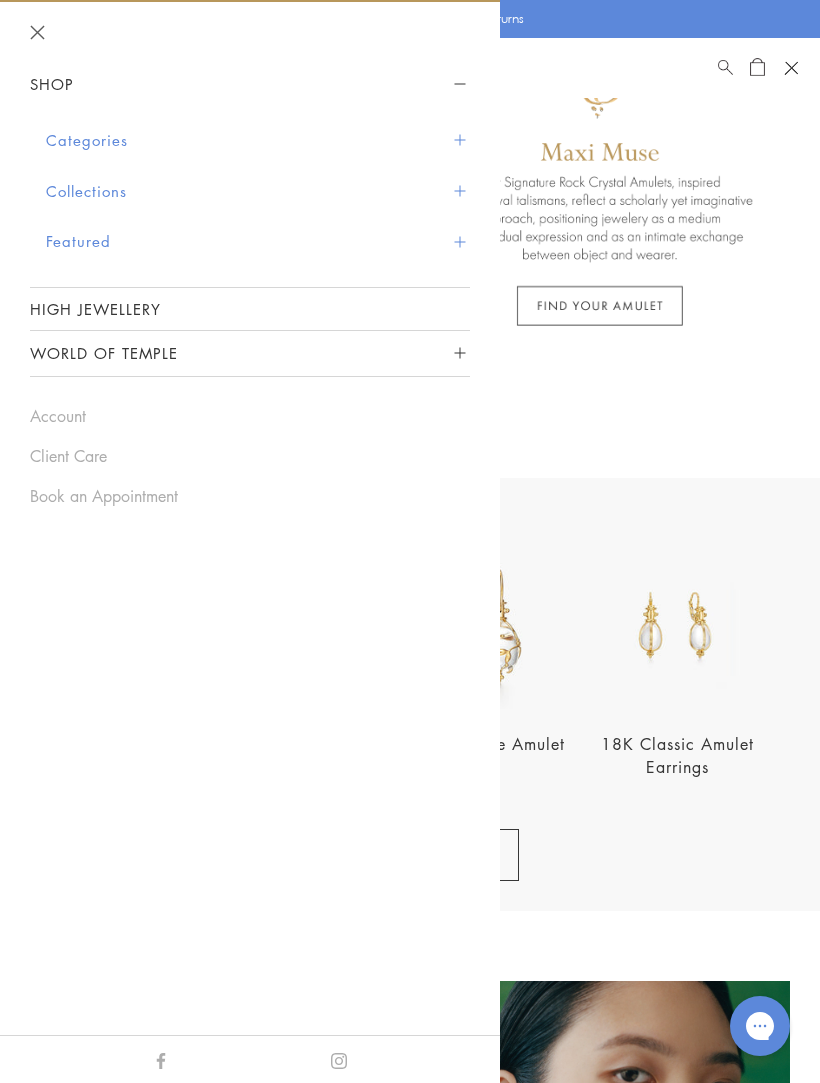 click on "Categories" at bounding box center (258, 140) 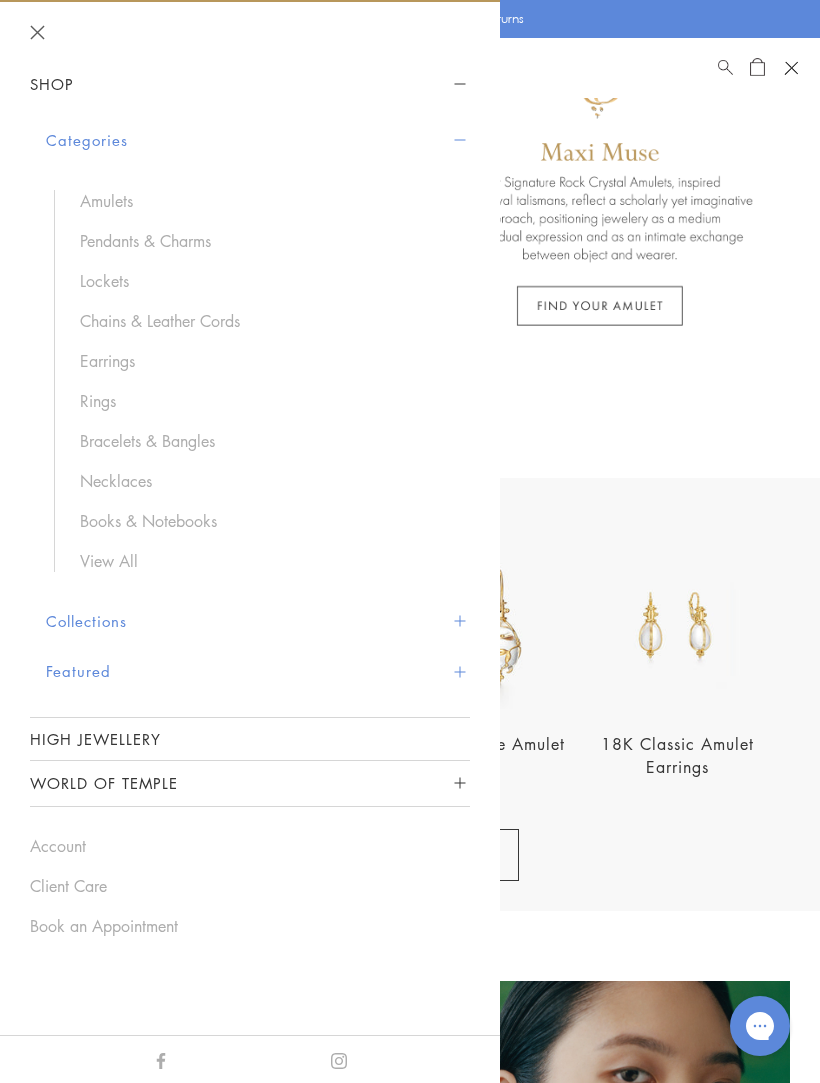 click on "Chains & Leather Cords" at bounding box center [265, 321] 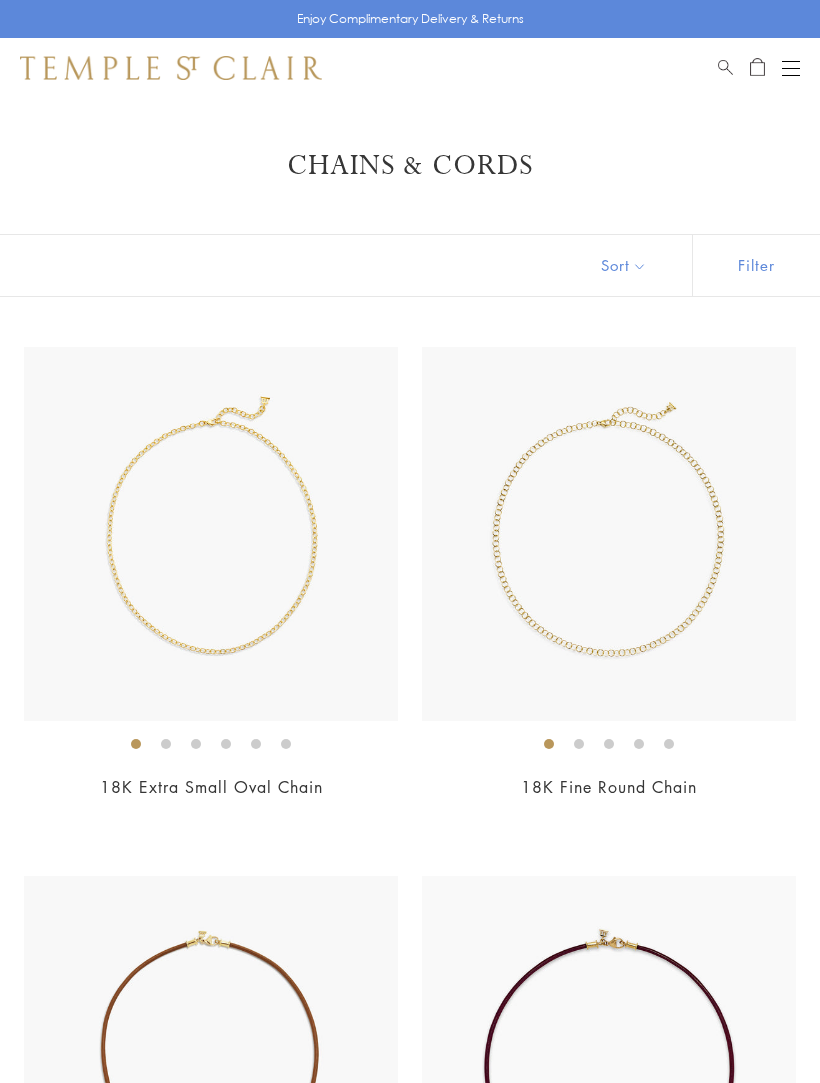 scroll, scrollTop: 0, scrollLeft: 0, axis: both 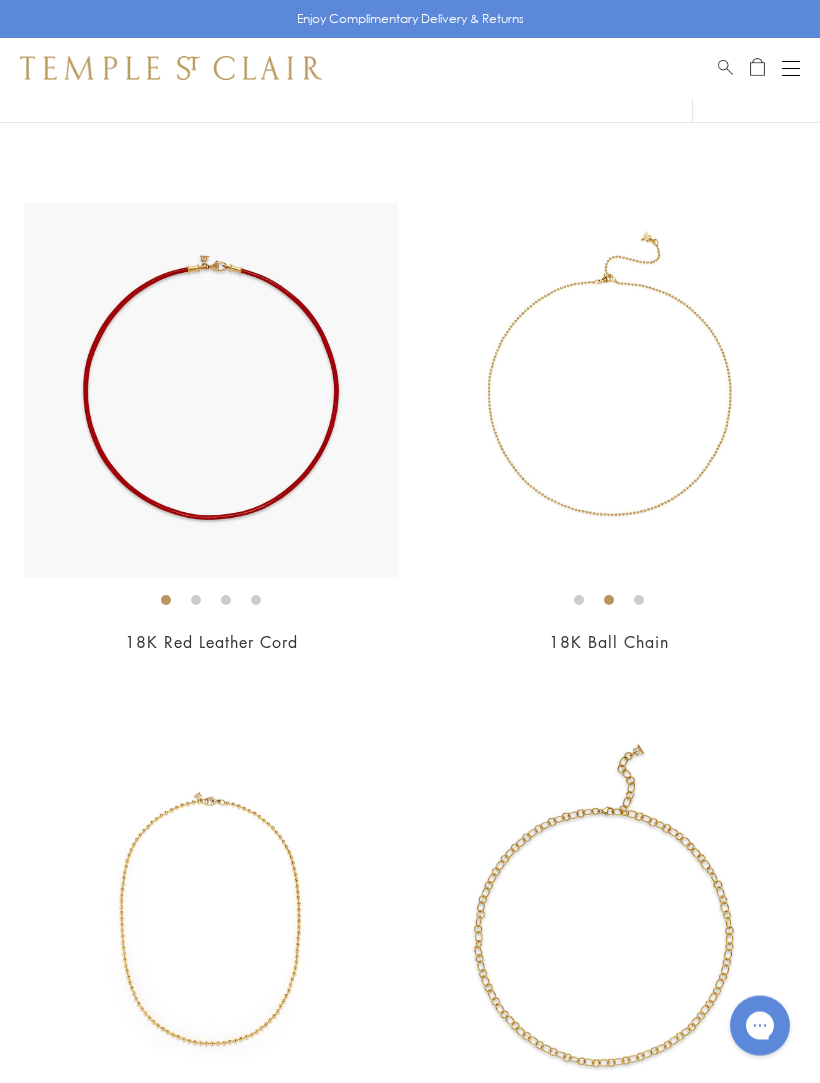 click at bounding box center [609, 391] 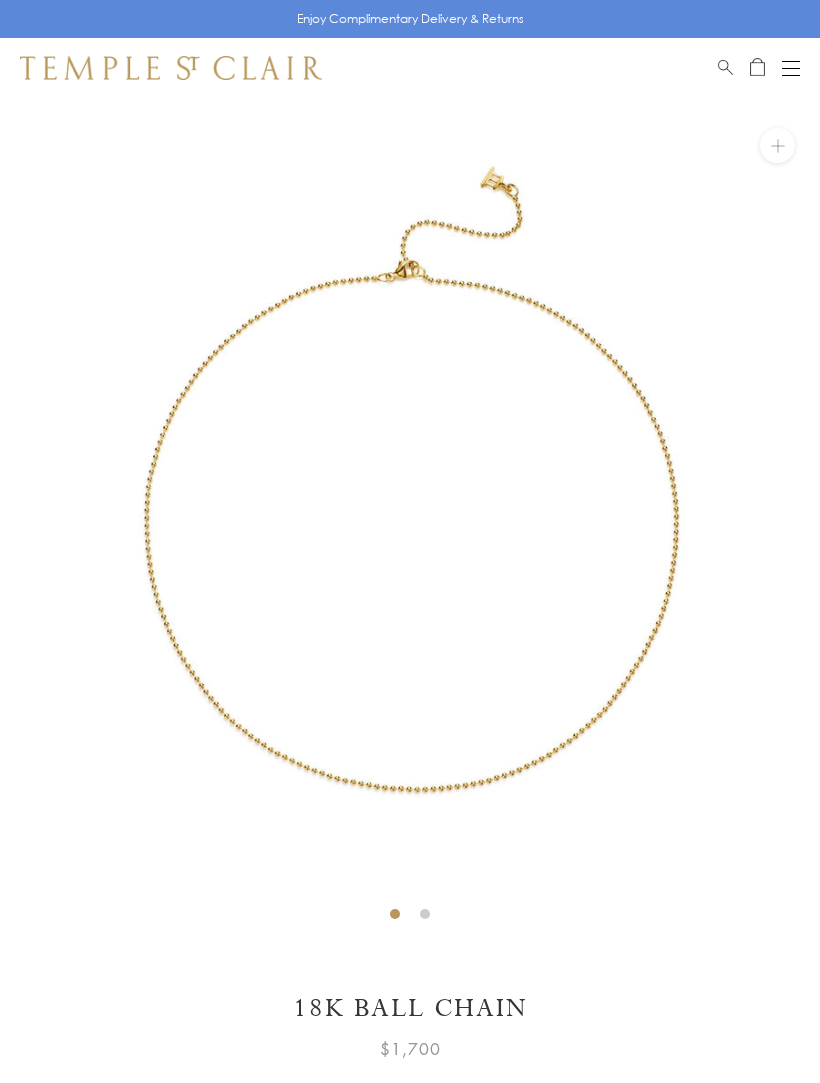 scroll, scrollTop: 0, scrollLeft: 0, axis: both 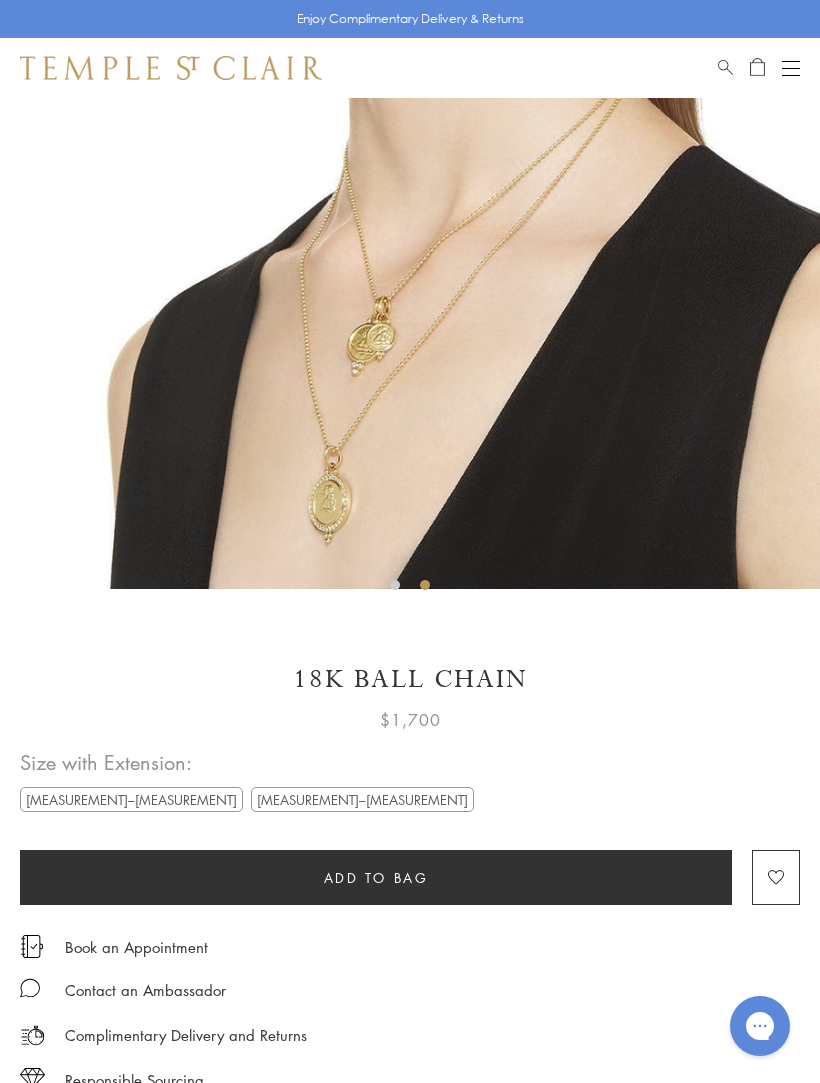 click on "[MEASUREMENT]–[MEASUREMENT]" at bounding box center (362, 799) 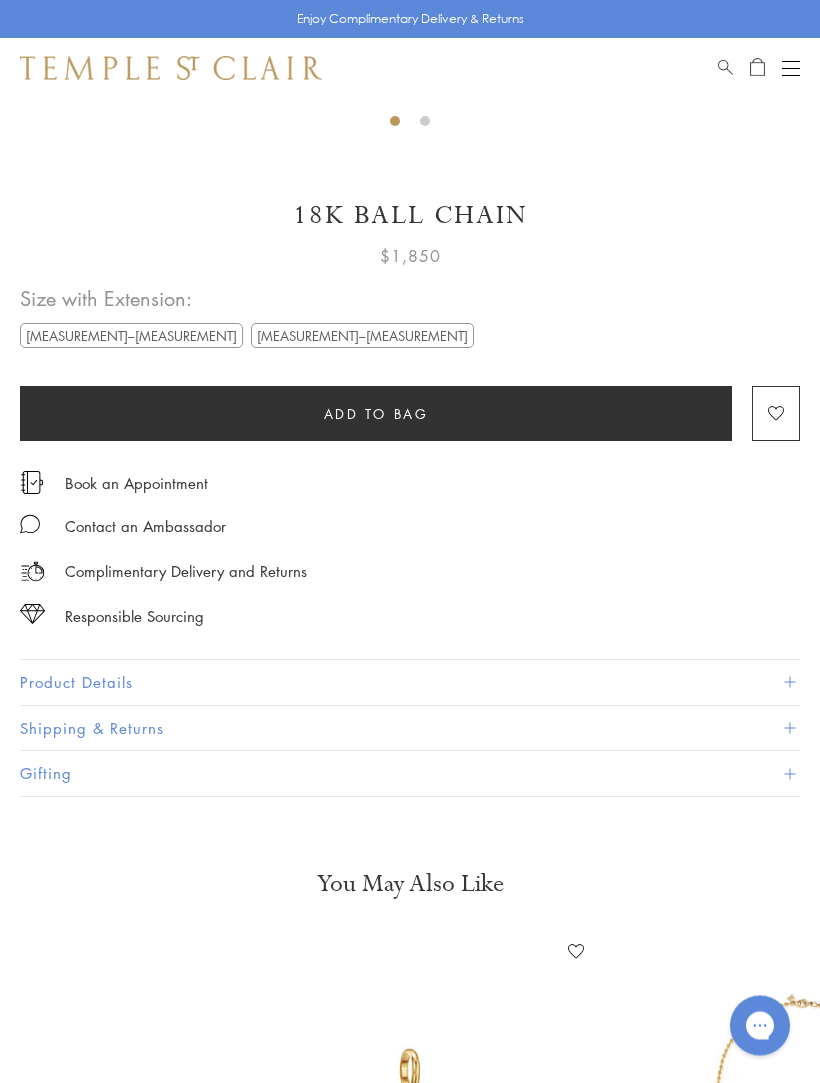 scroll, scrollTop: 795, scrollLeft: 0, axis: vertical 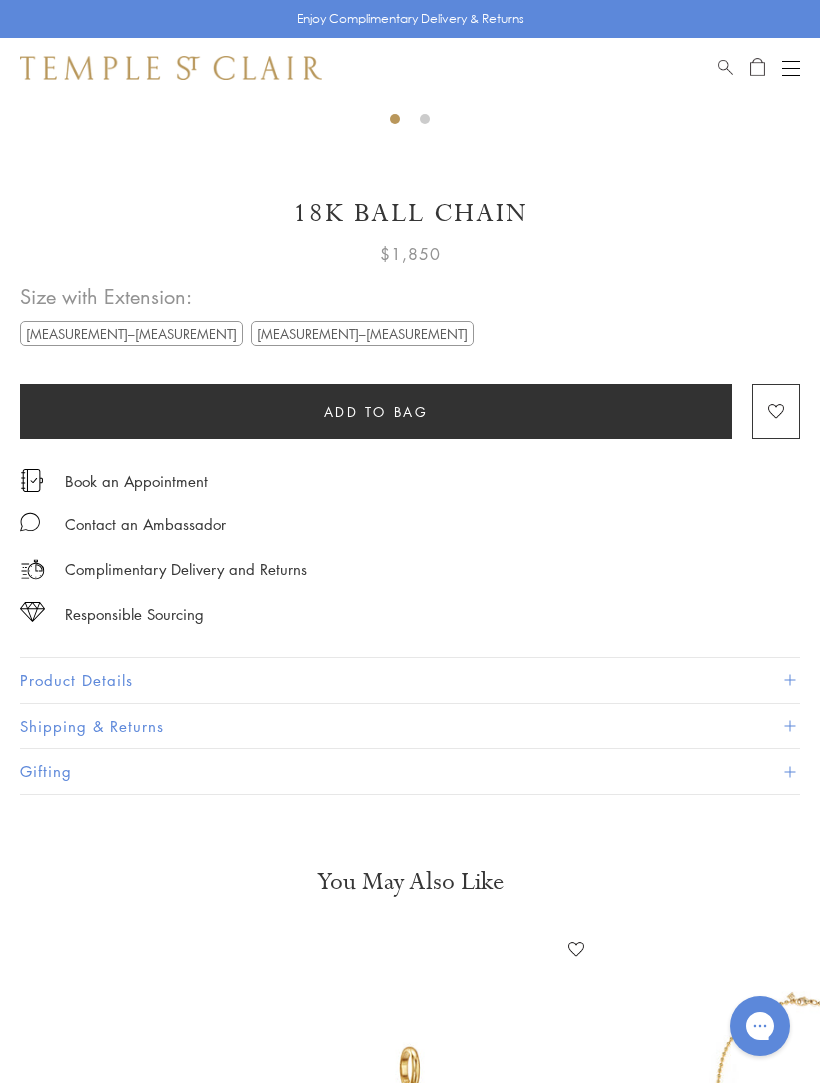 click on "Product Details" at bounding box center (410, 680) 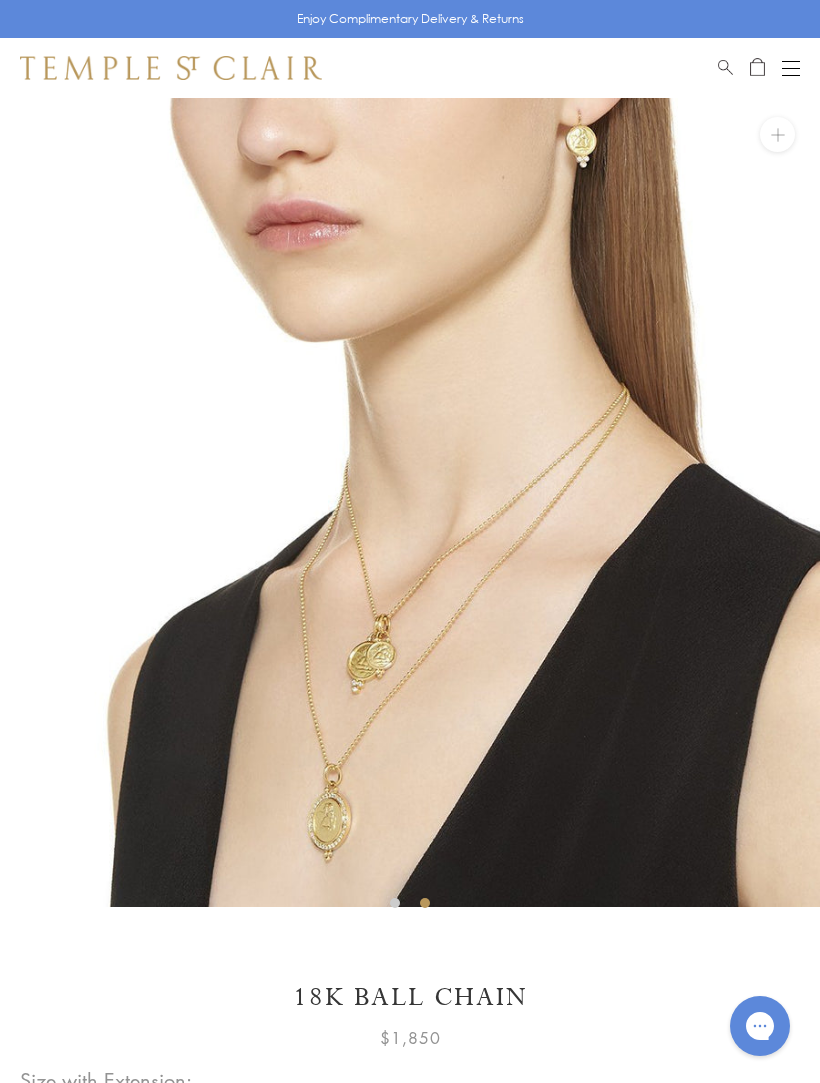 scroll, scrollTop: 10, scrollLeft: 0, axis: vertical 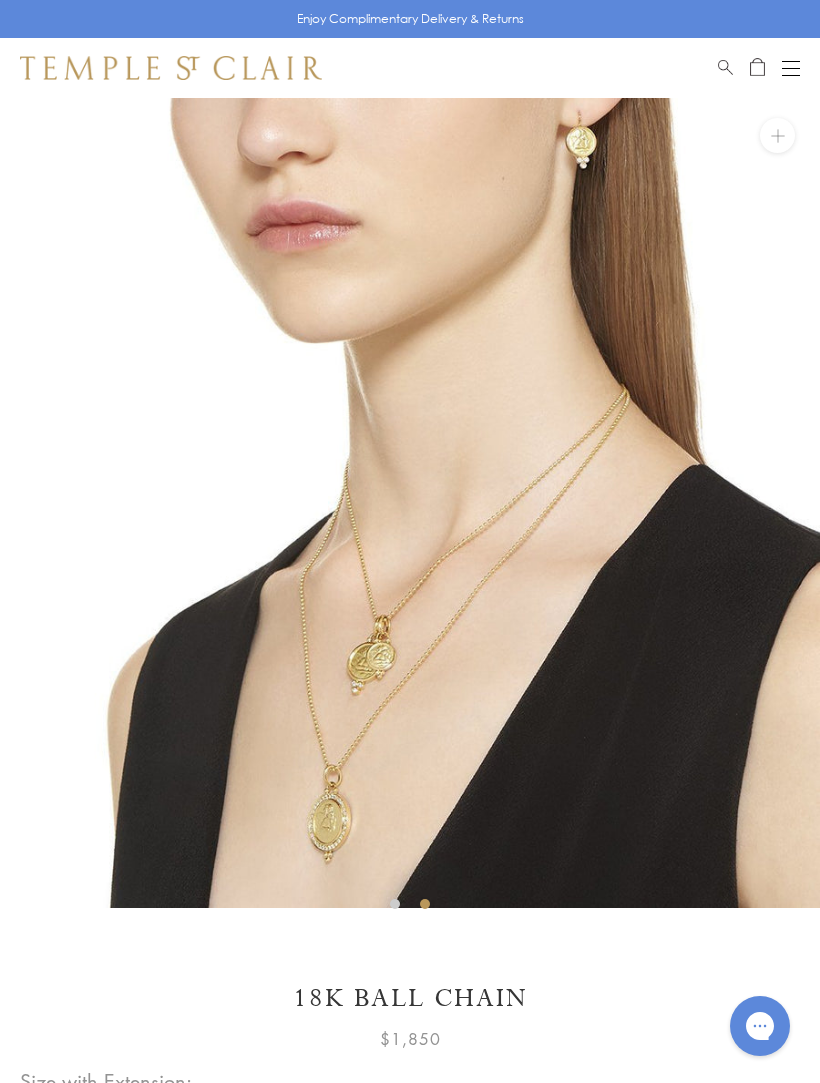 click at bounding box center (410, 498) 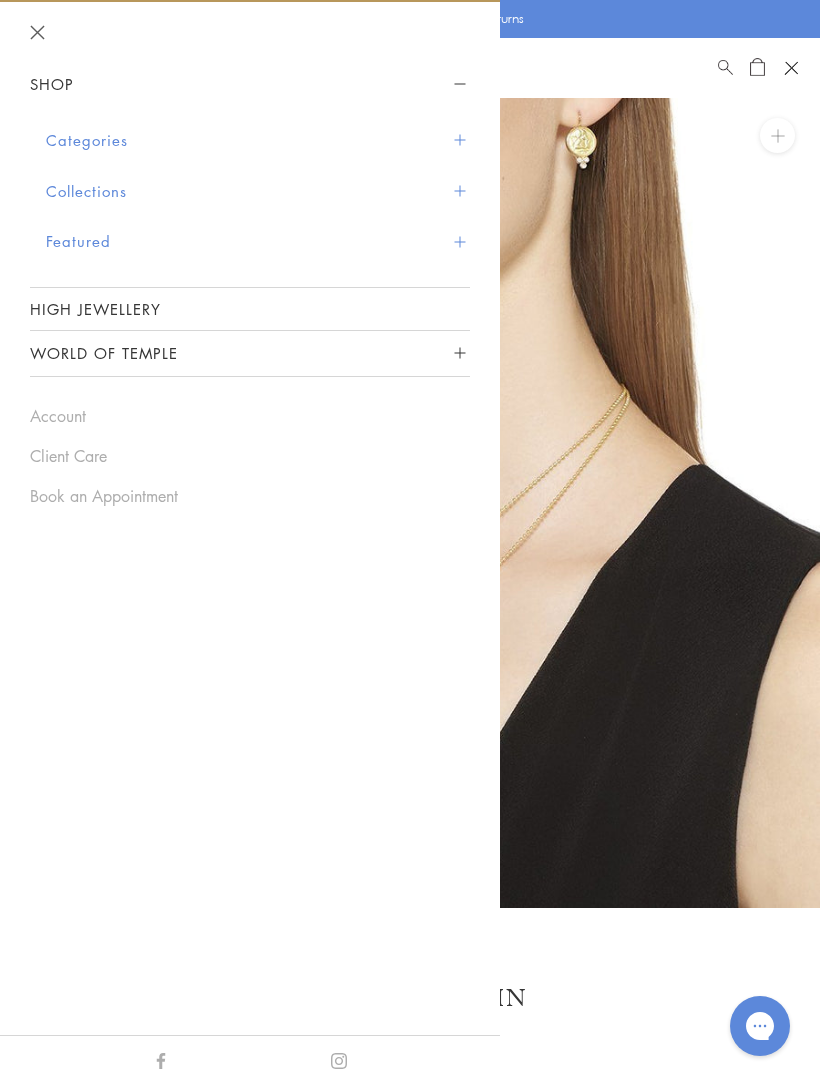 click on "Categories" at bounding box center (258, 140) 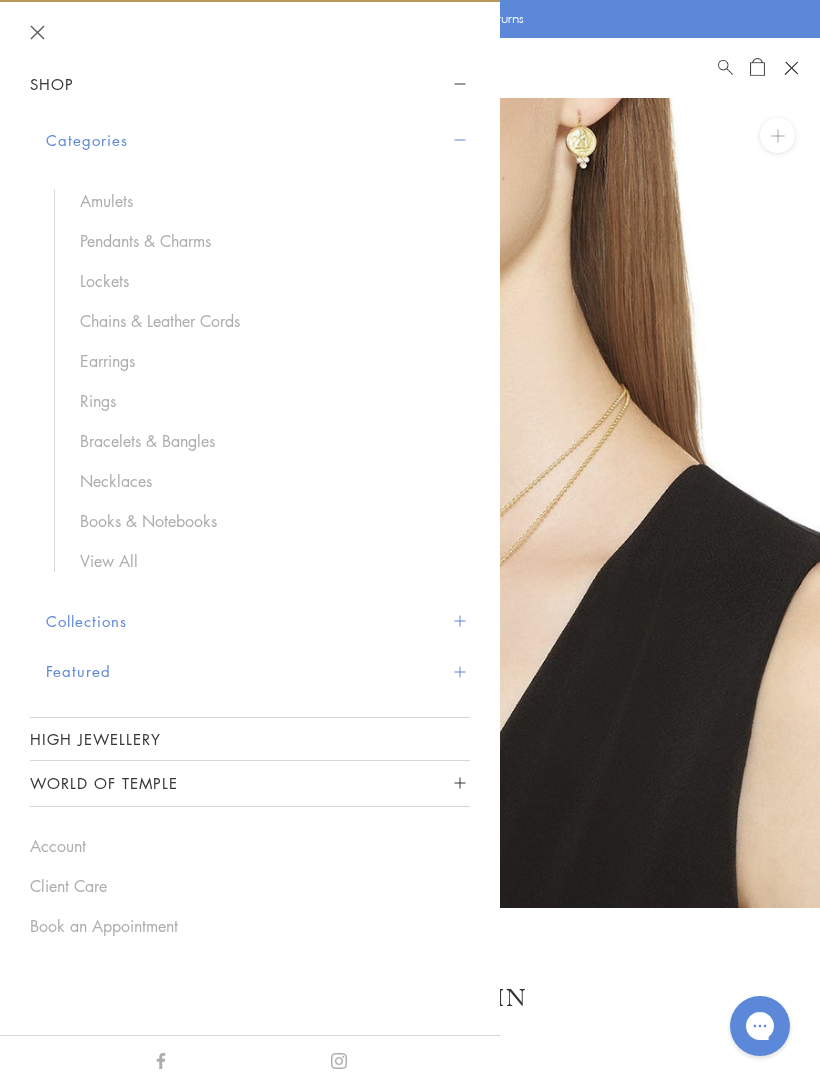 click on "Pendants & Charms" at bounding box center [265, 241] 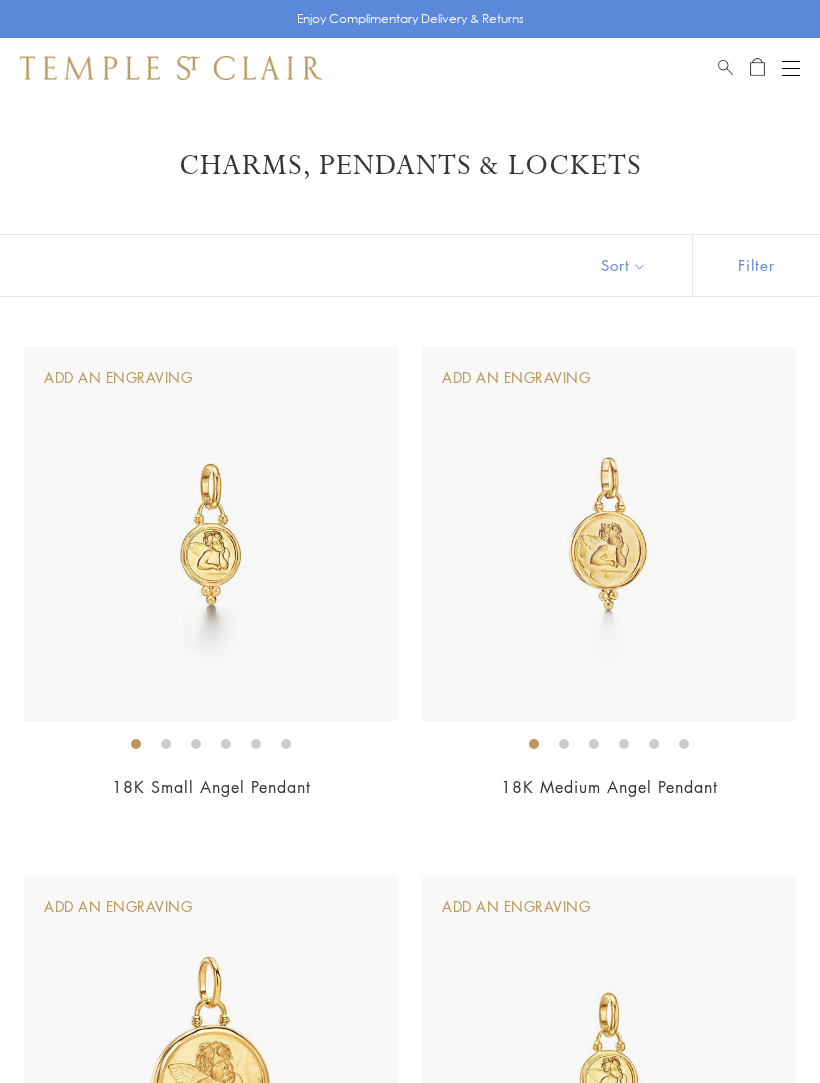 scroll, scrollTop: 0, scrollLeft: 0, axis: both 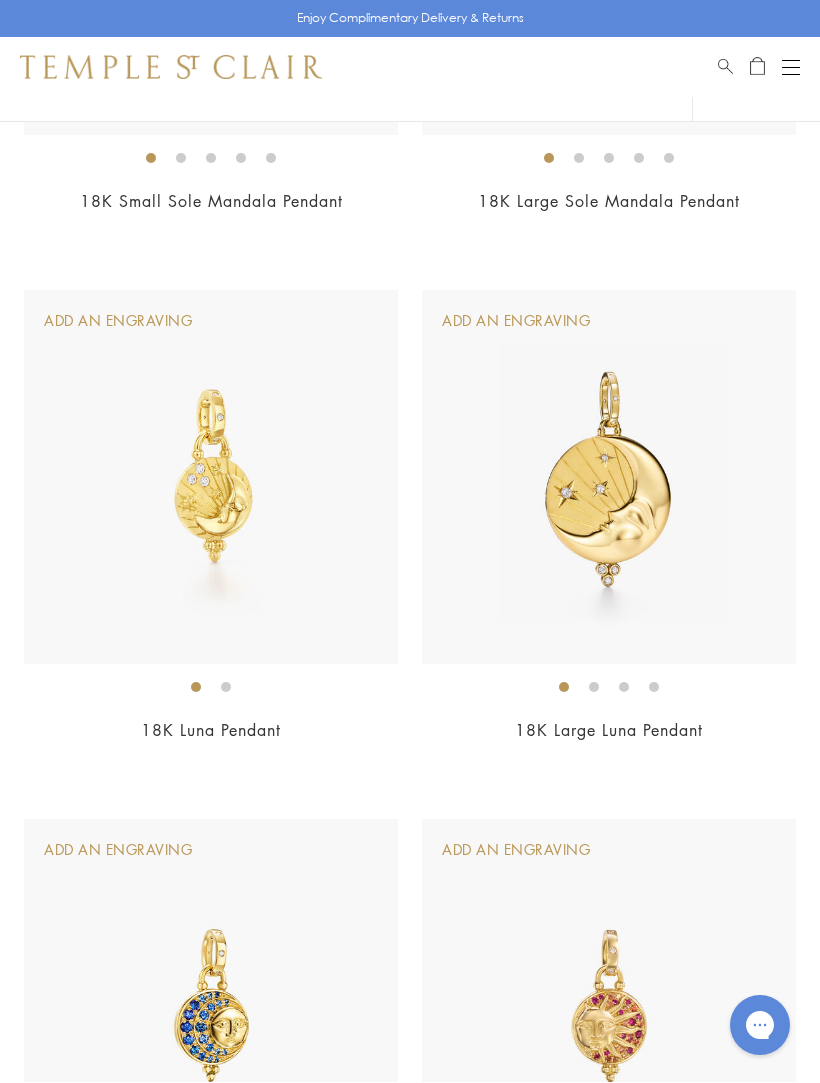 click at bounding box center (609, 478) 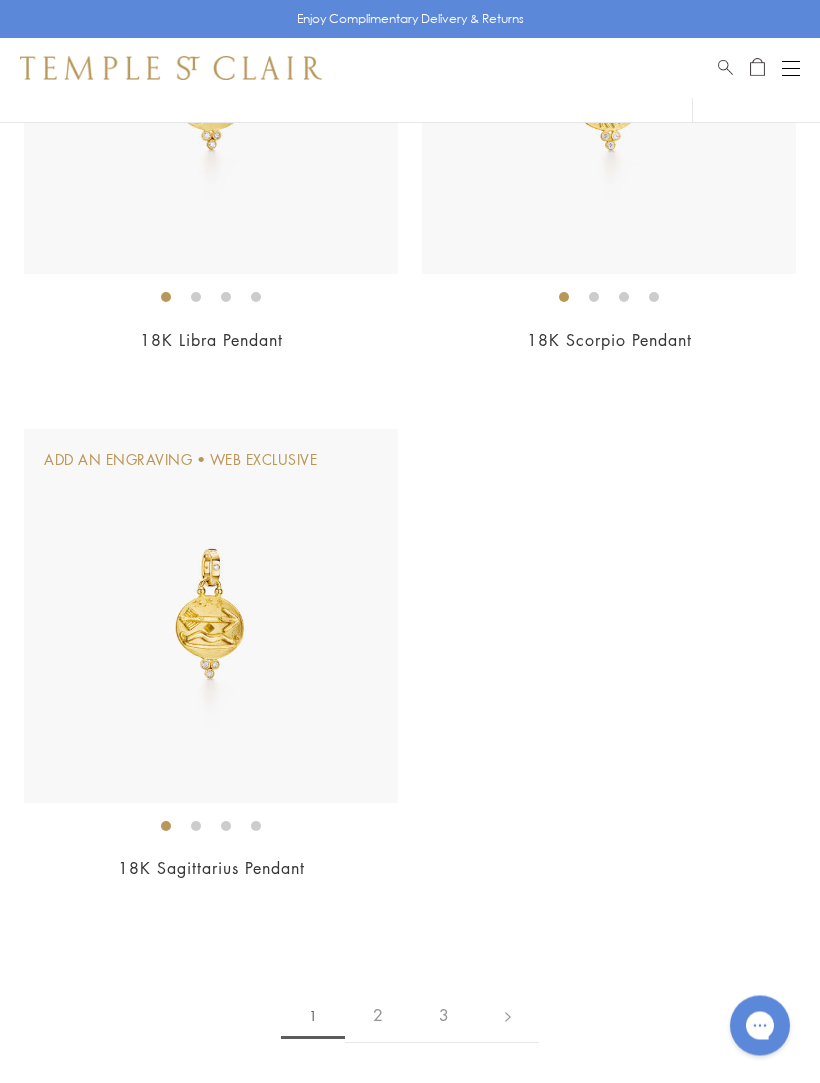 scroll, scrollTop: 17376, scrollLeft: 0, axis: vertical 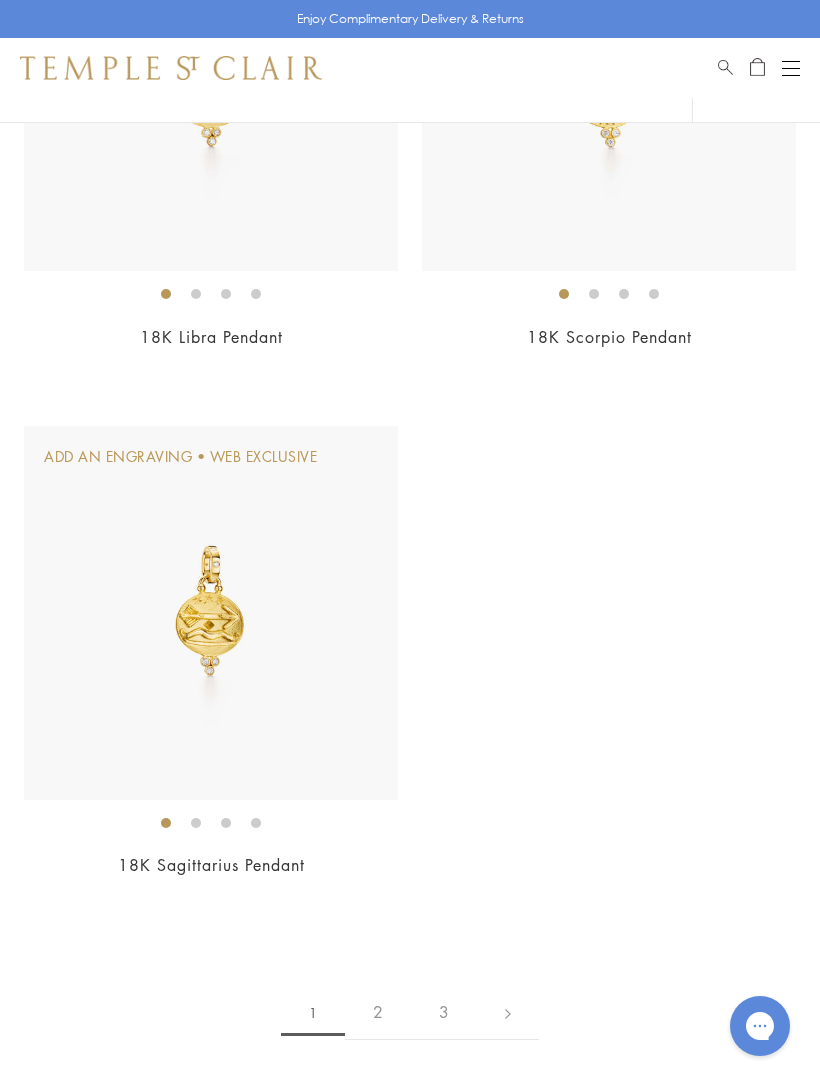 click on "2" at bounding box center [378, 1012] 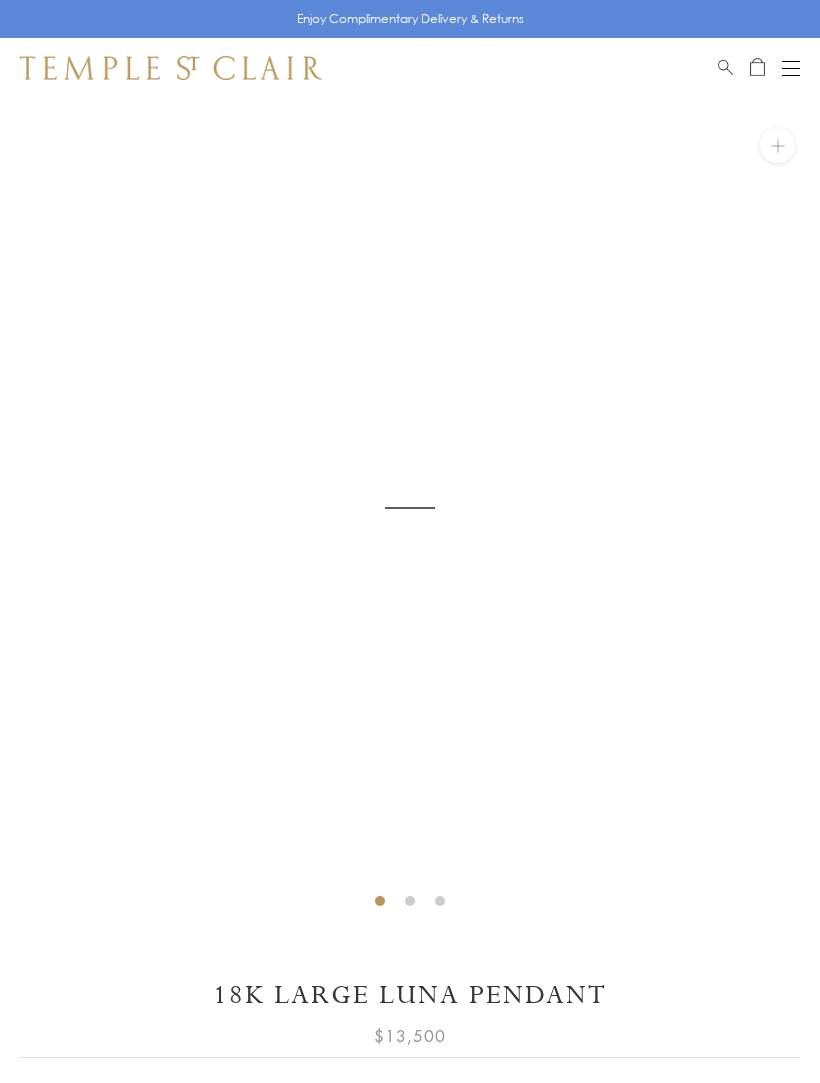 scroll, scrollTop: 0, scrollLeft: 0, axis: both 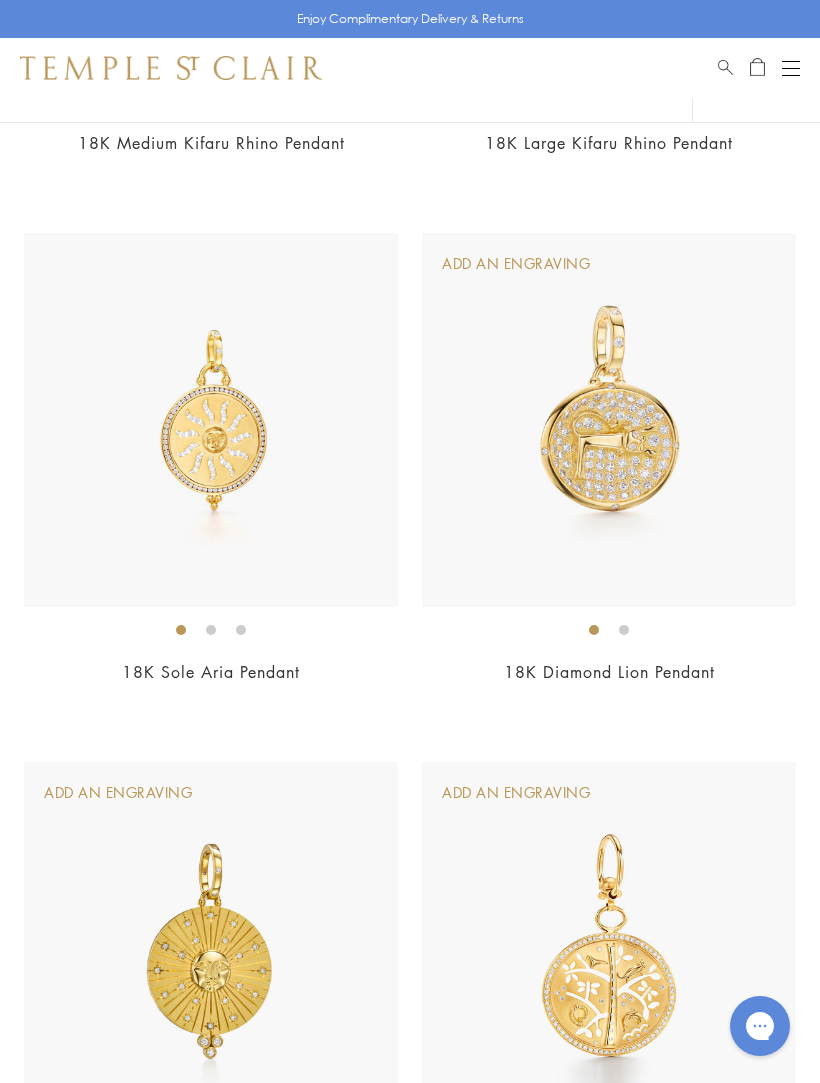 click at bounding box center (211, 420) 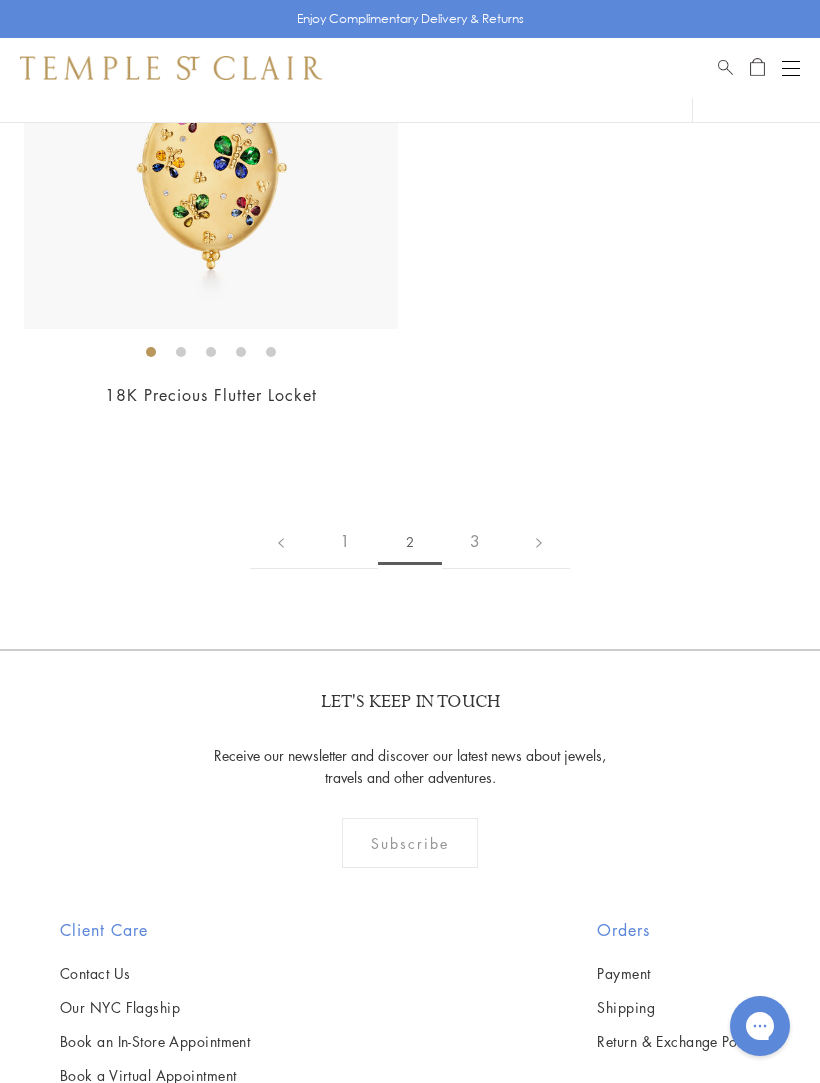 scroll, scrollTop: 15197, scrollLeft: 0, axis: vertical 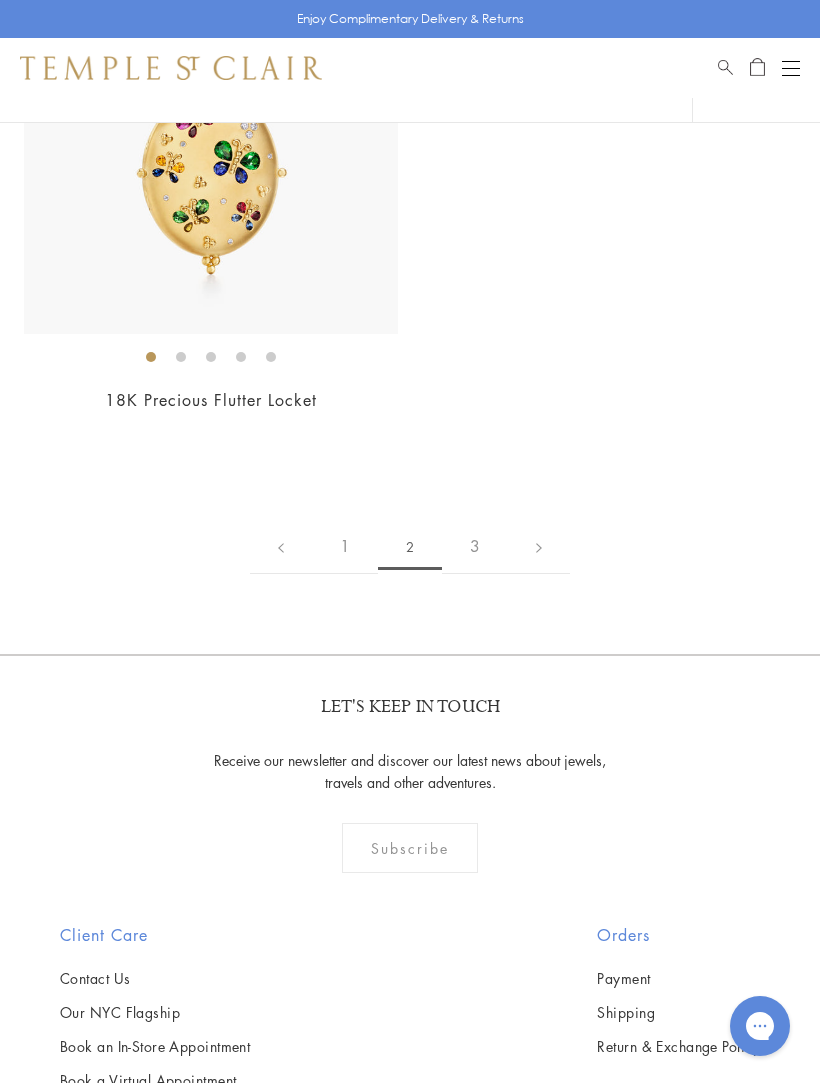 click on "3" at bounding box center [475, 546] 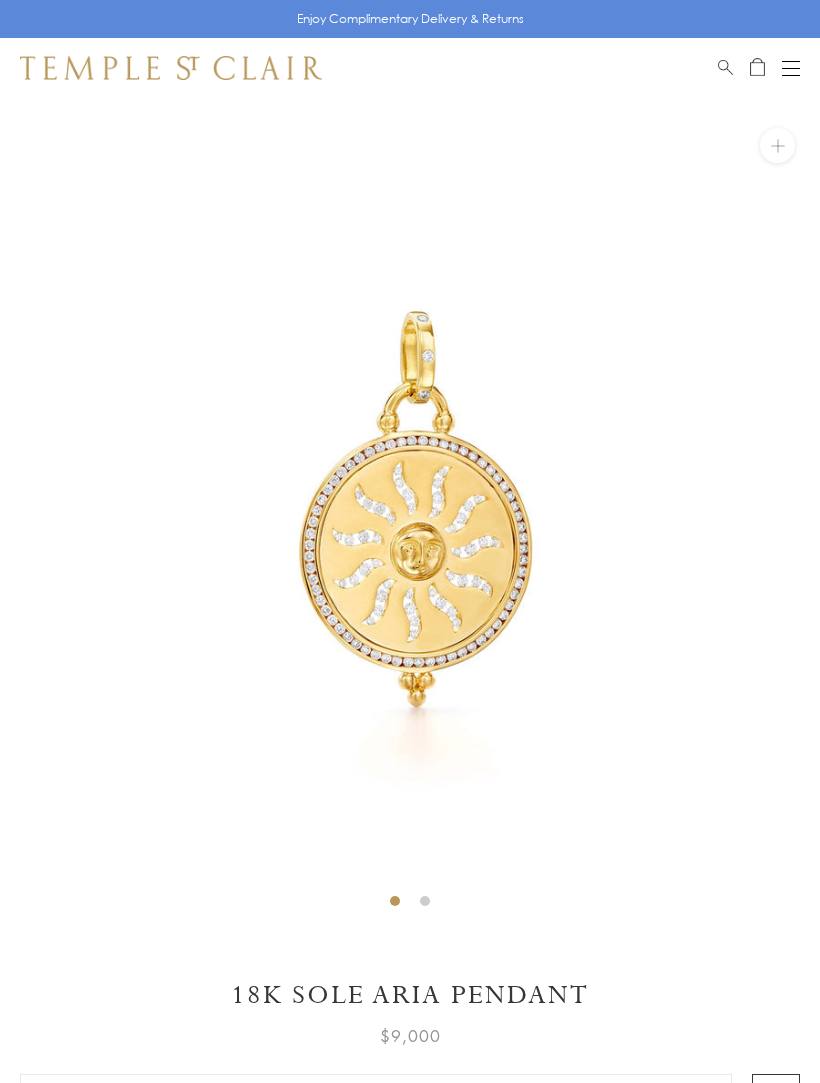 scroll, scrollTop: 0, scrollLeft: 0, axis: both 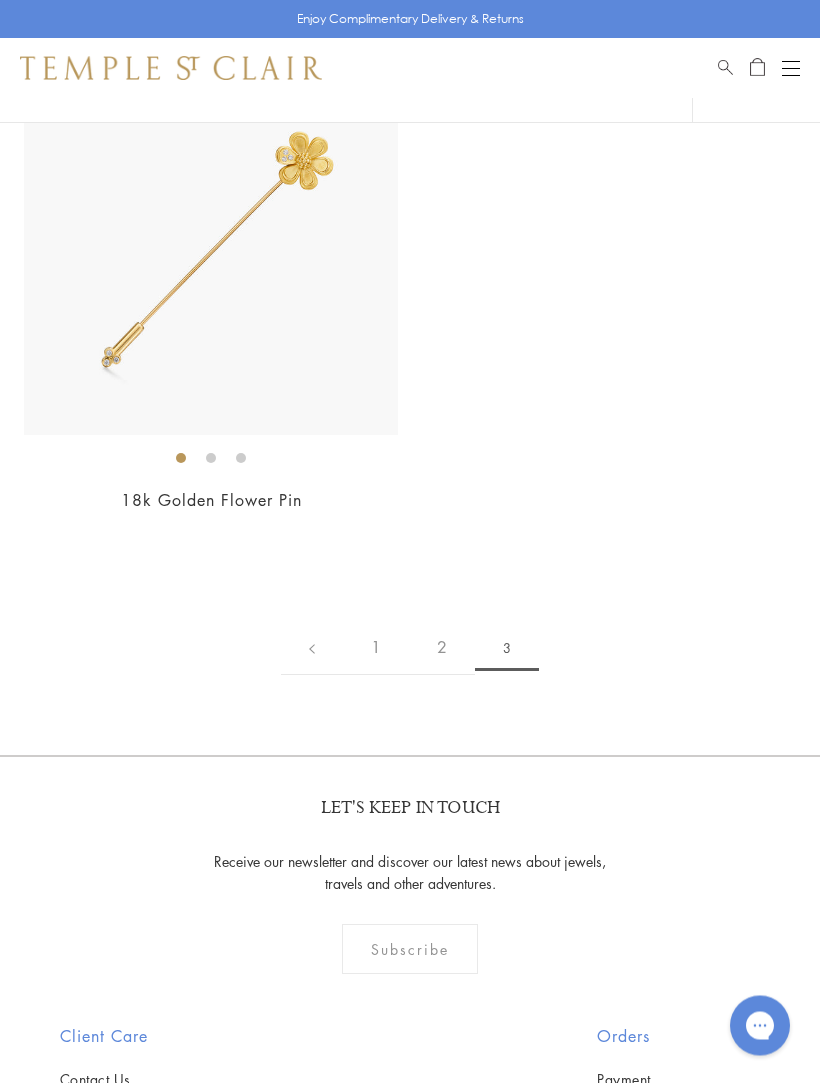 click on "2" at bounding box center (442, 648) 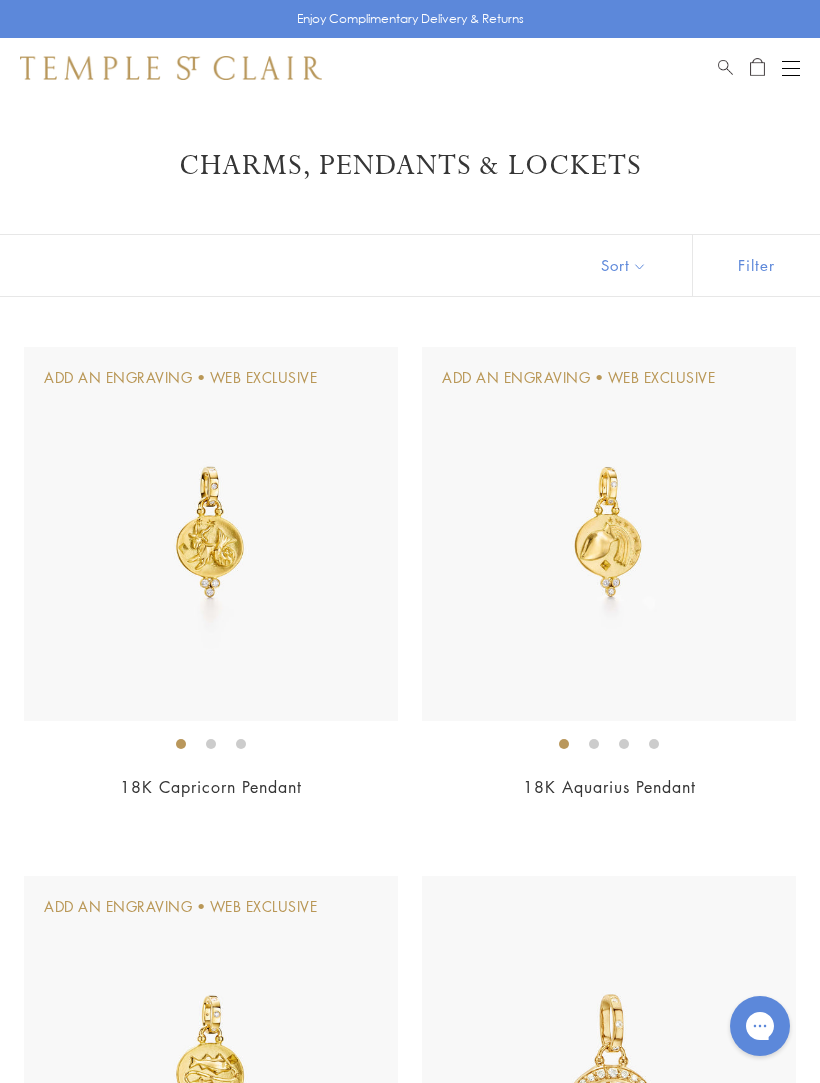scroll, scrollTop: 0, scrollLeft: 0, axis: both 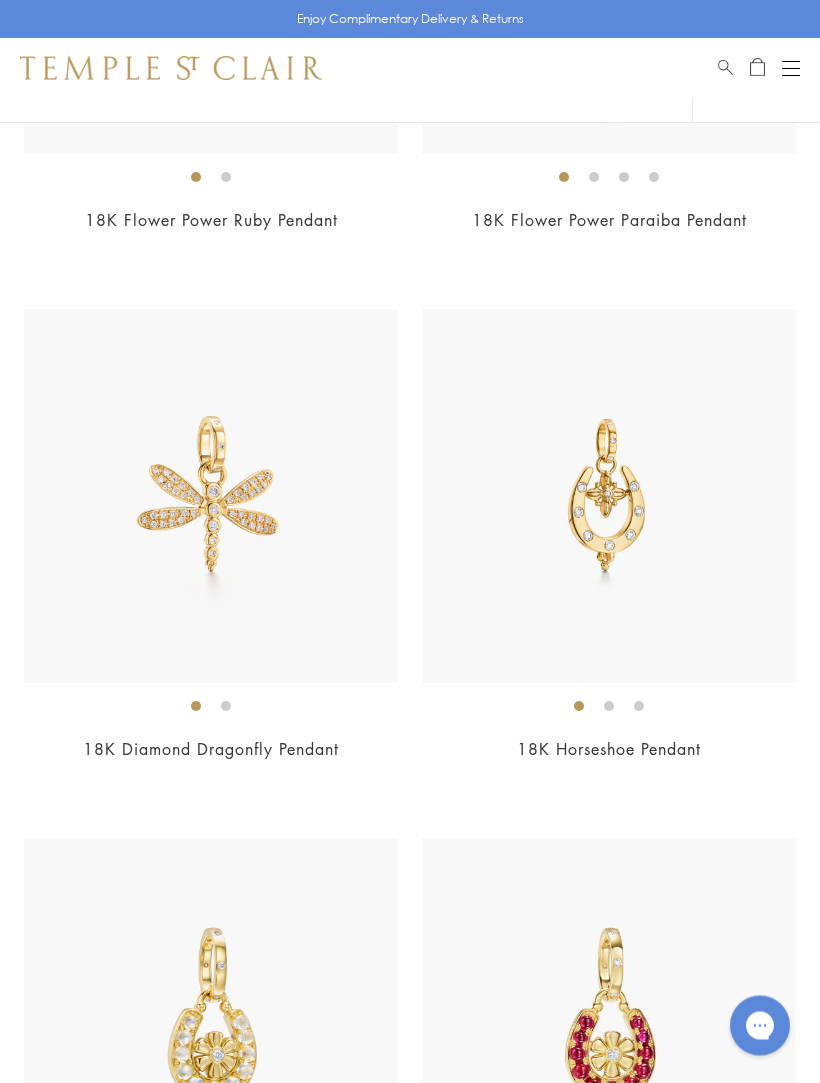 click at bounding box center (609, 497) 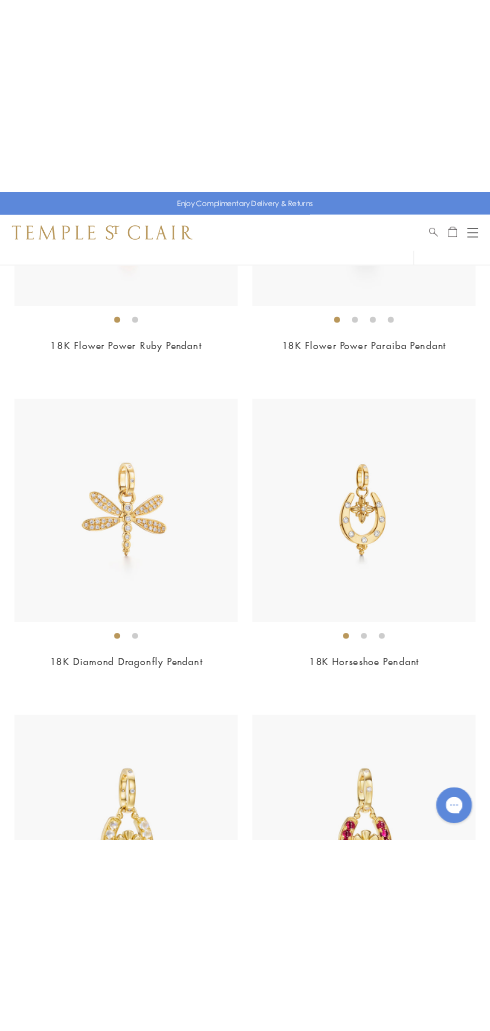 scroll, scrollTop: 4118, scrollLeft: 0, axis: vertical 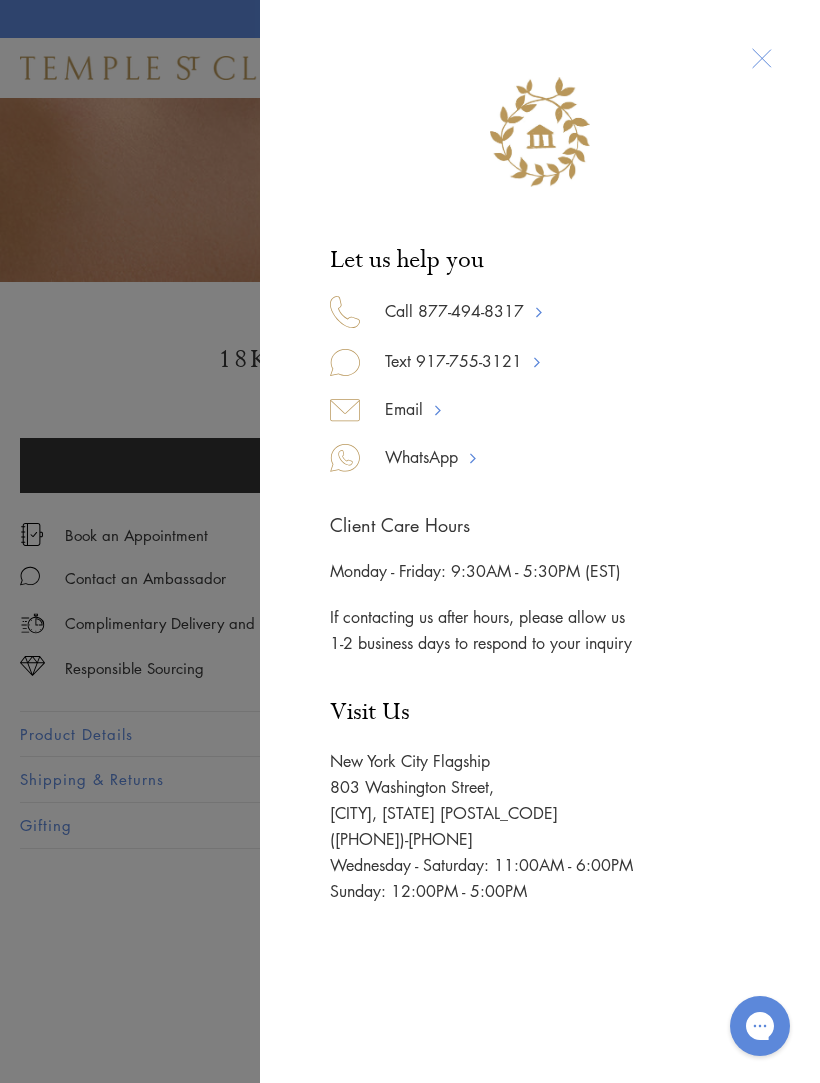 click on "Let us help you
Call 877-494-8317
Text 917-755-3121
Email
WhatsApp
Client Care Hours
Monday - Friday: 9:30AM - 5:30PM (EST)
If contacting us after hours, please allow us 1-2 business days to respond to your inquiry" at bounding box center (410, 541) 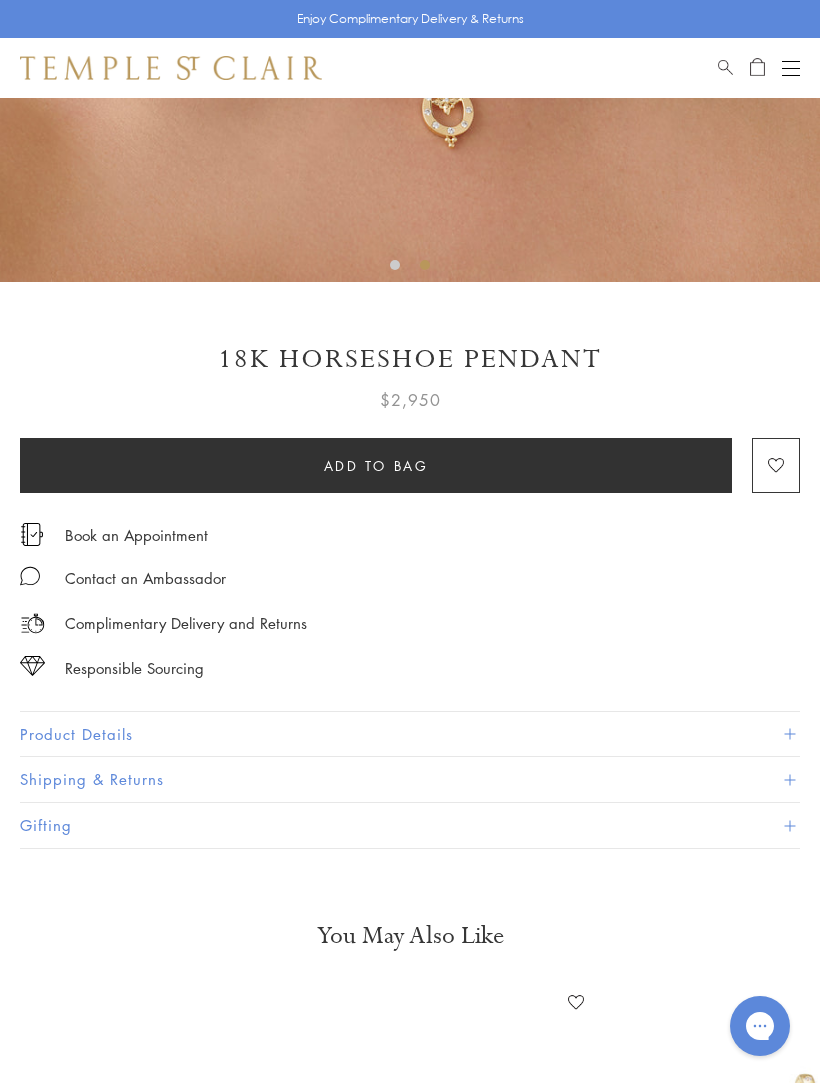 click on "Product Details" at bounding box center [410, 734] 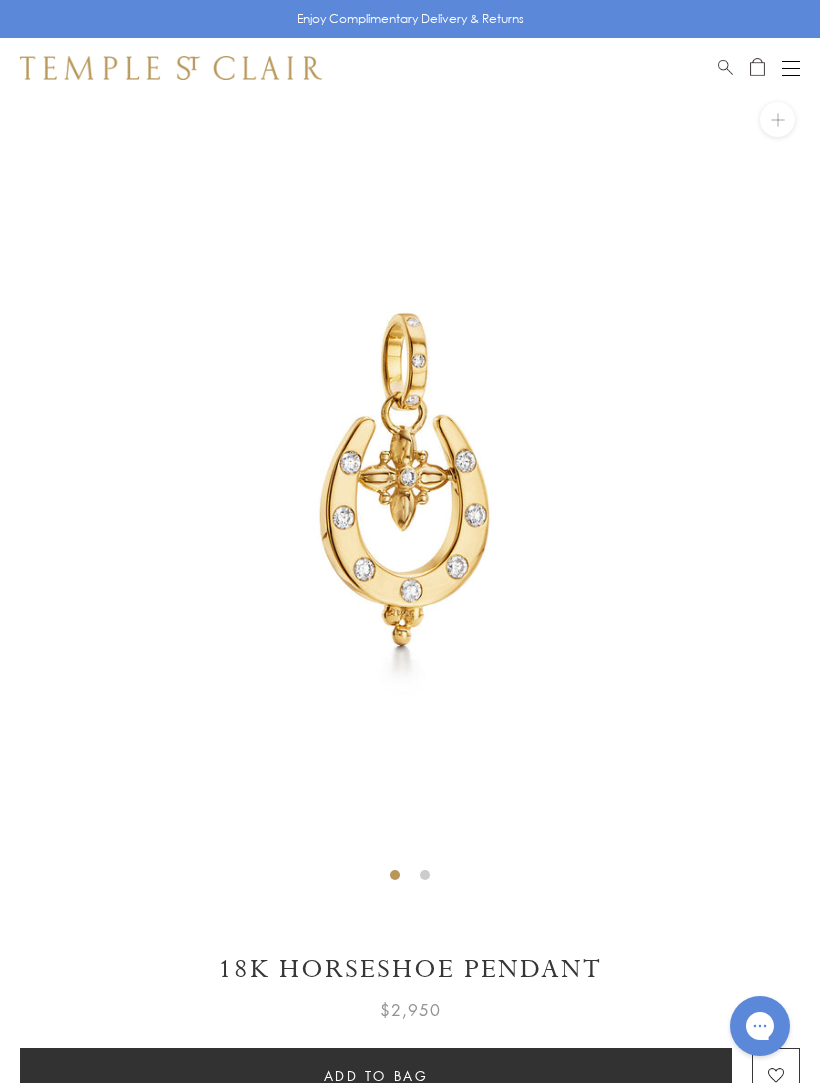 scroll, scrollTop: 25, scrollLeft: 0, axis: vertical 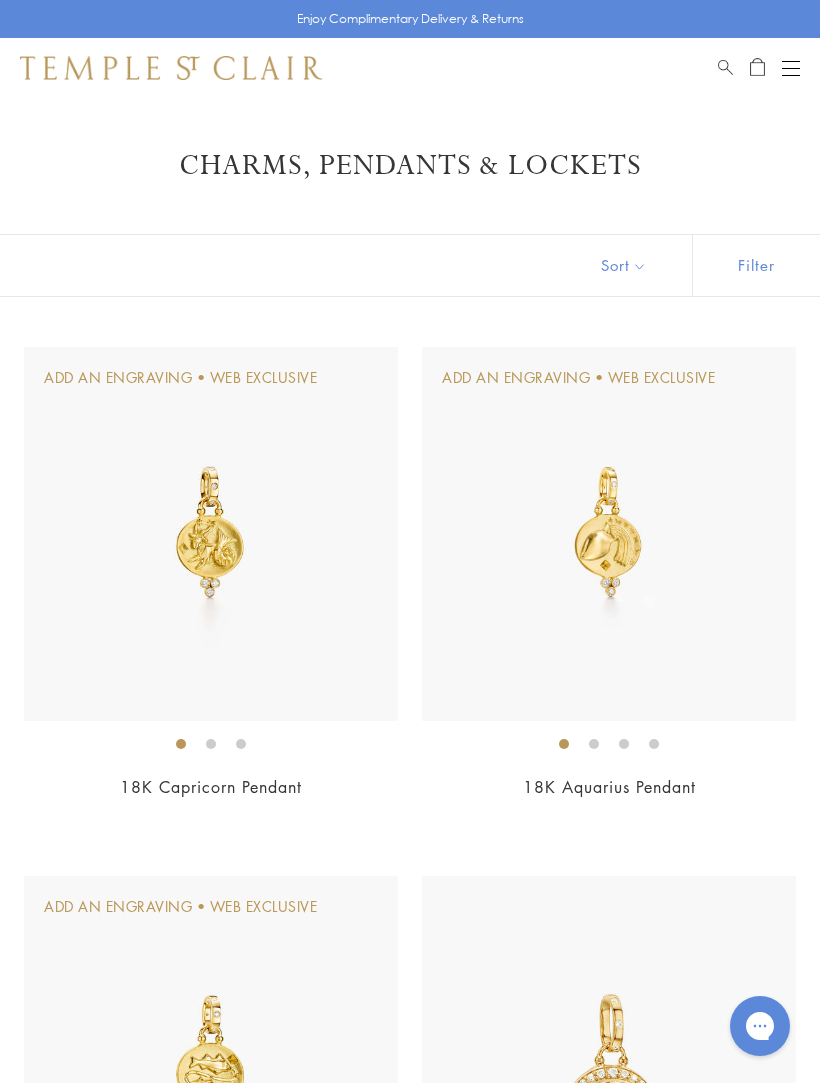 click at bounding box center [211, 534] 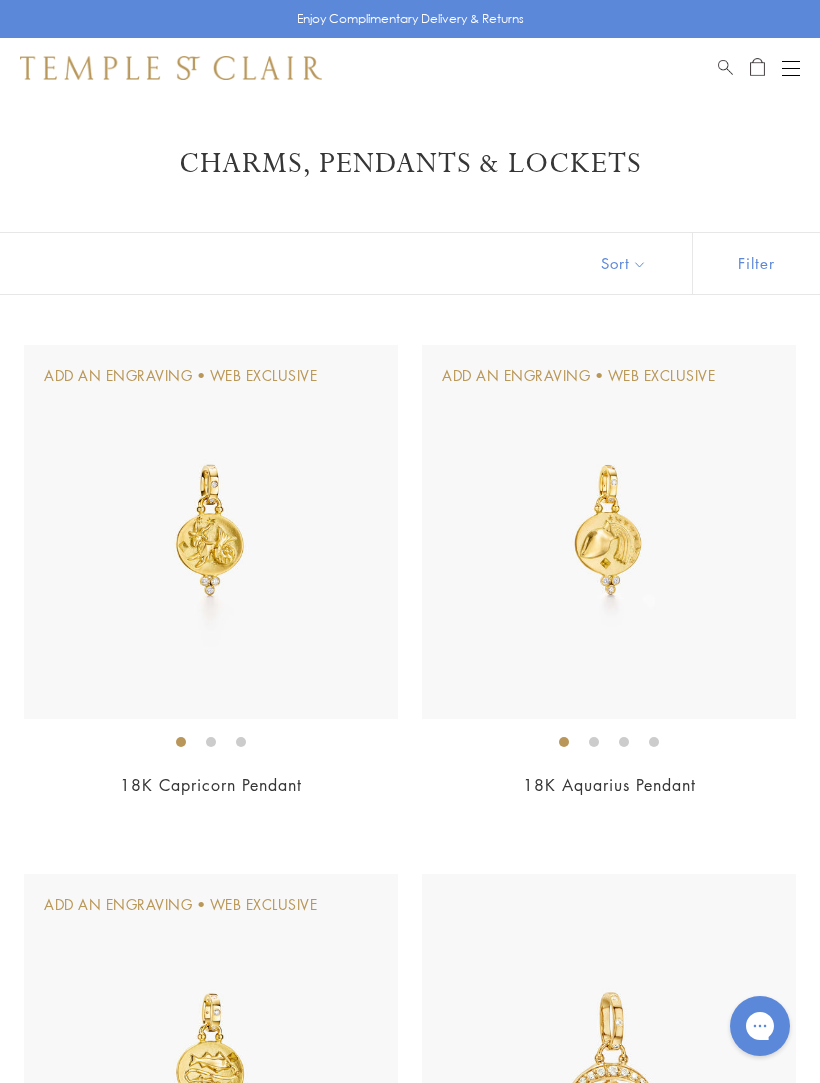 scroll, scrollTop: 0, scrollLeft: 0, axis: both 